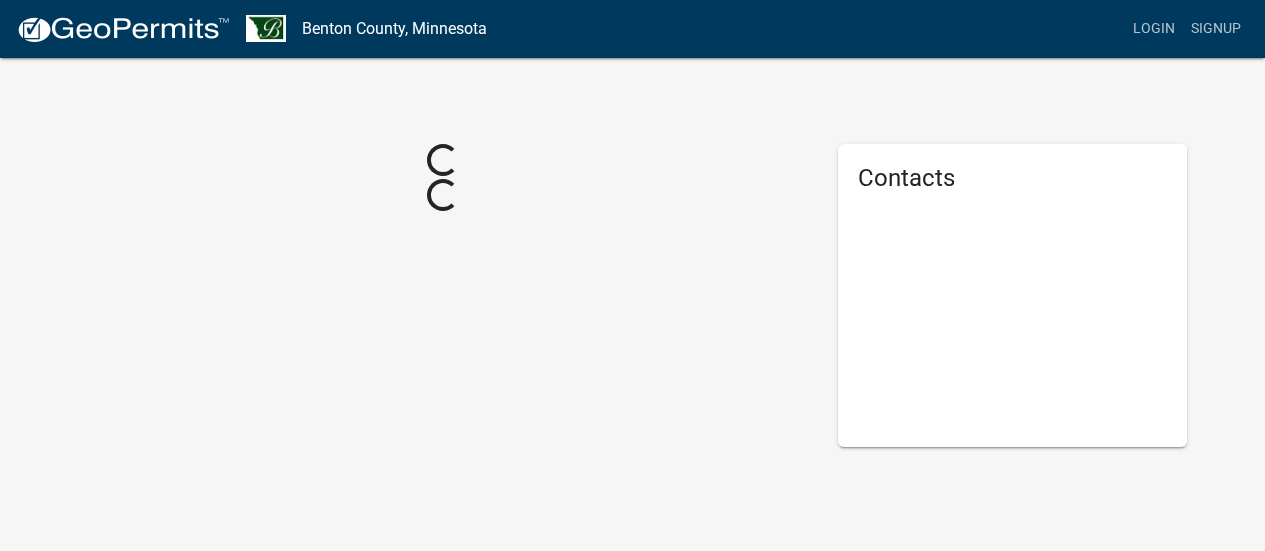 scroll, scrollTop: 0, scrollLeft: 0, axis: both 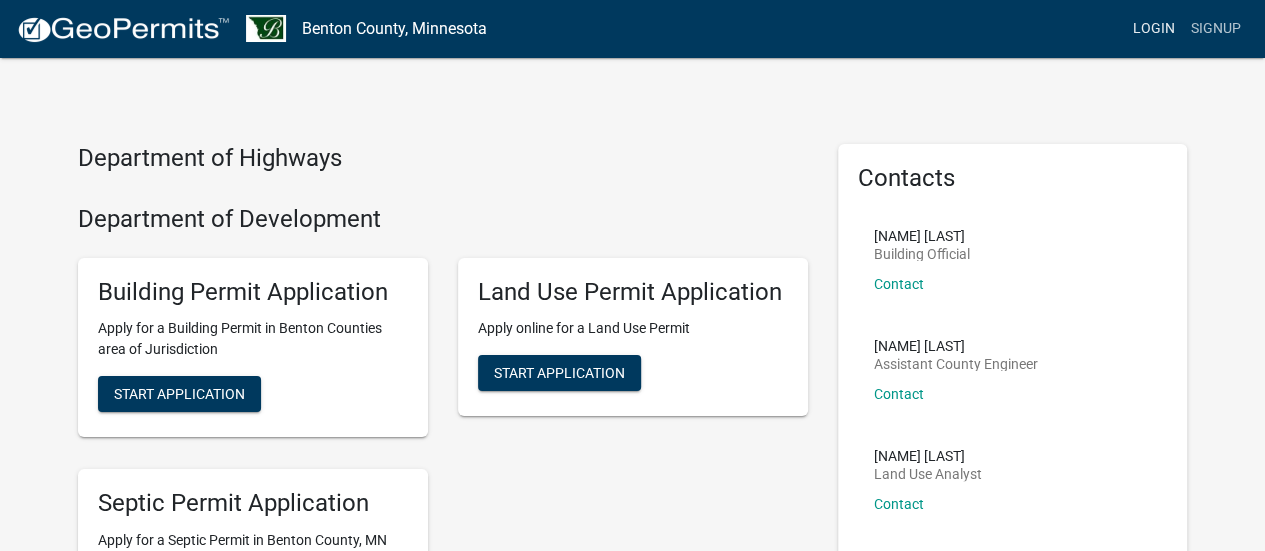 click on "Login" at bounding box center (1154, 29) 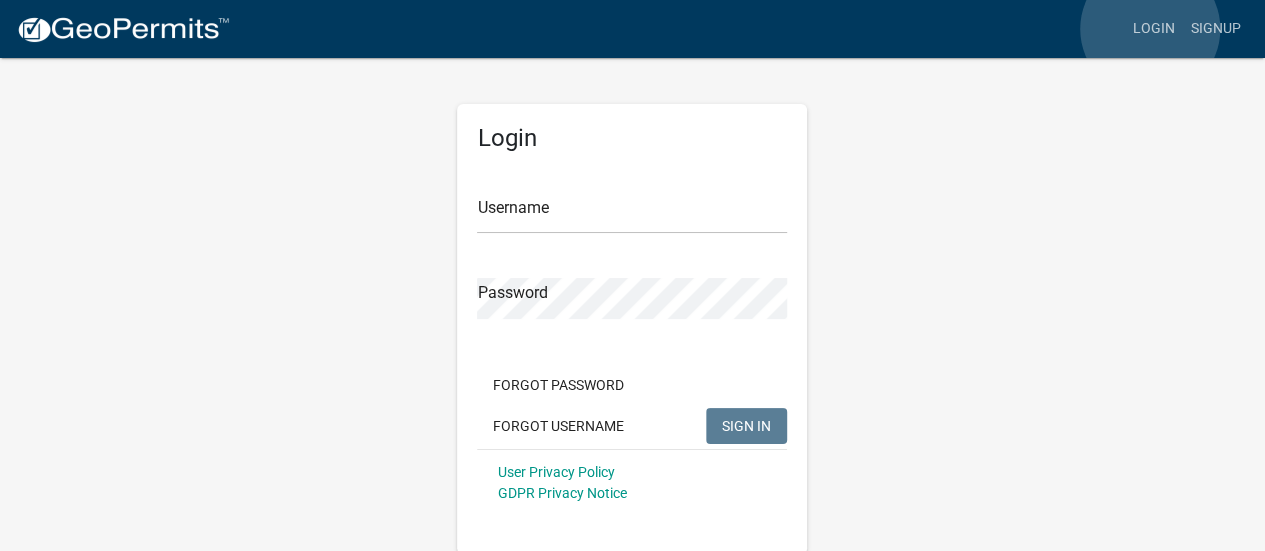 click on "Login" at bounding box center (1154, 29) 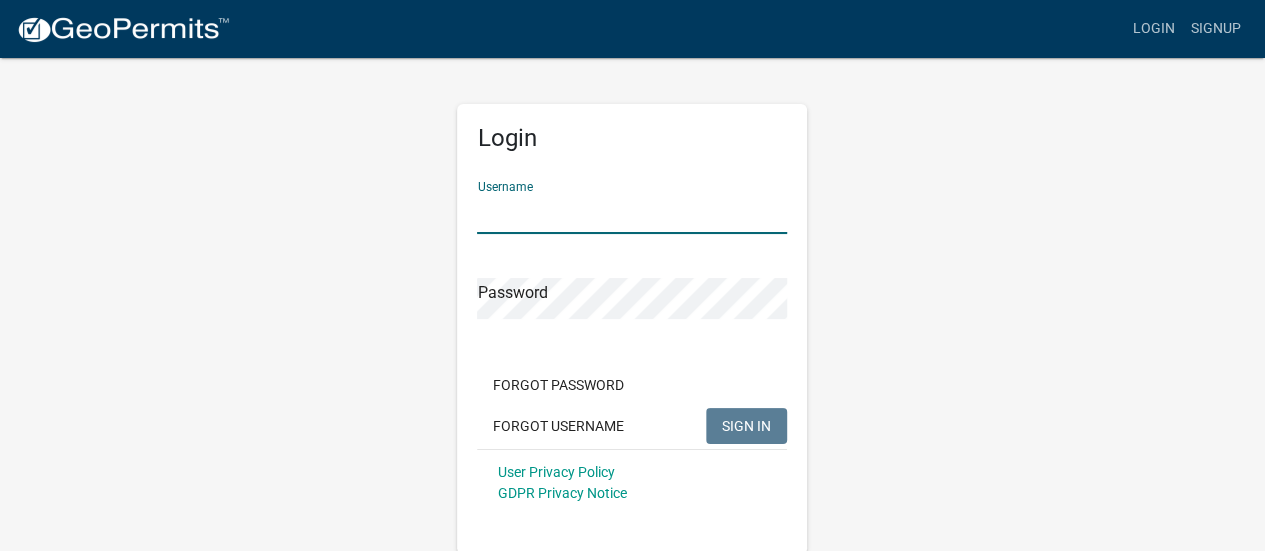 click on "Username" at bounding box center [632, 213] 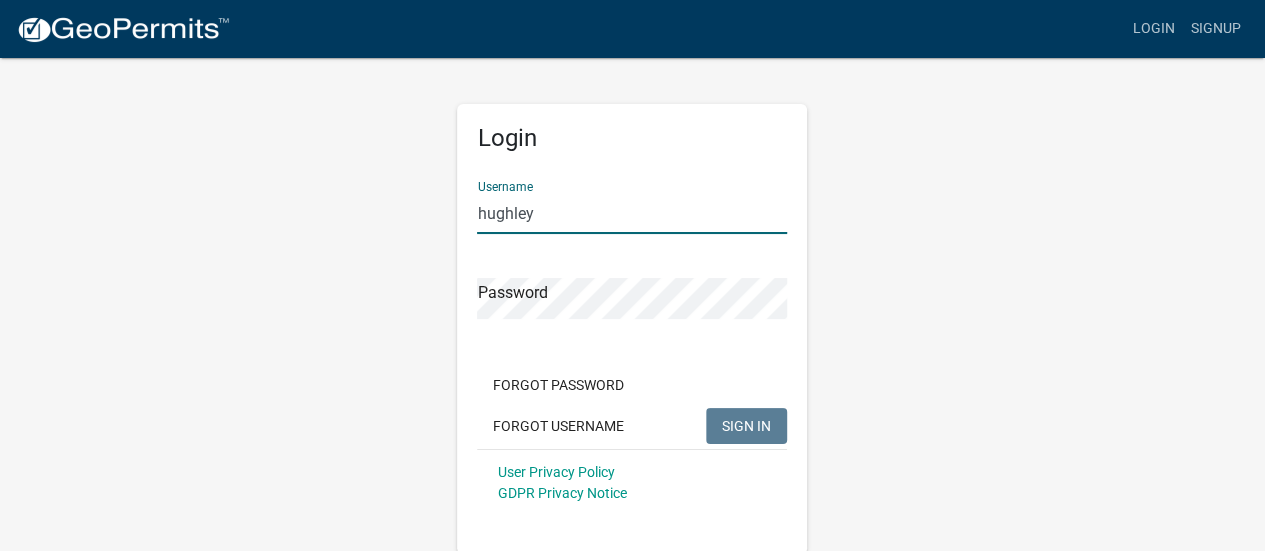 type on "hughley" 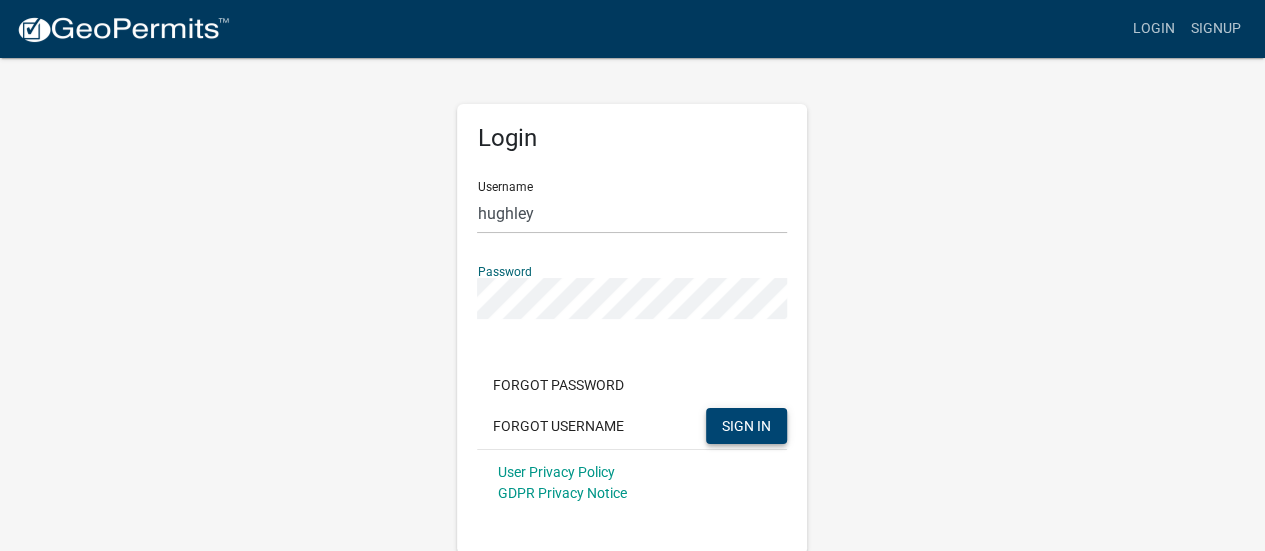 click on "SIGN IN" 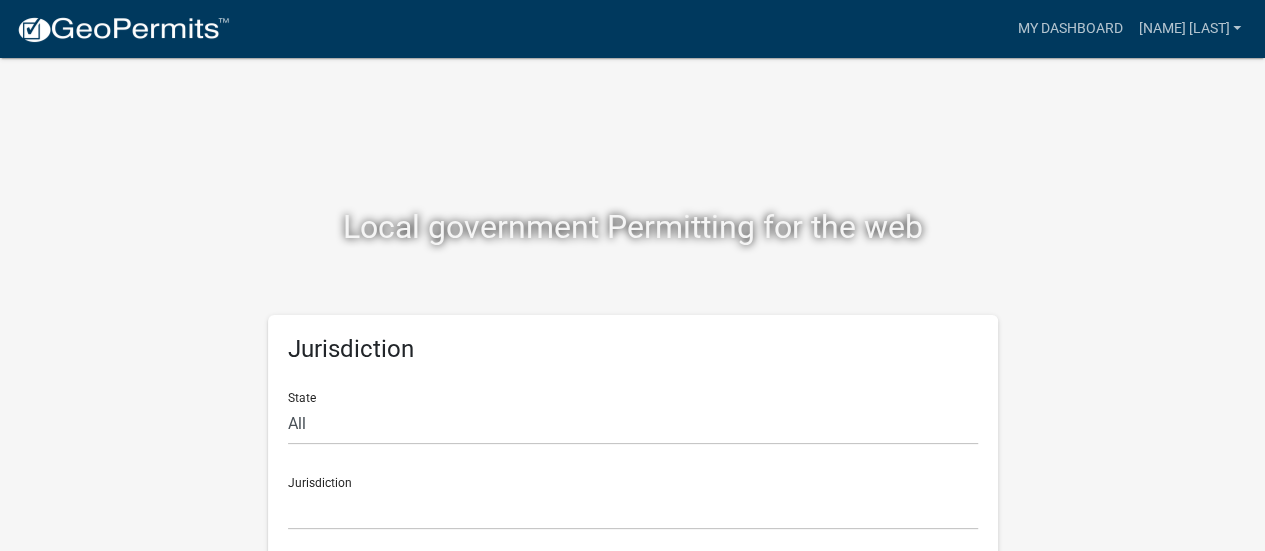 scroll, scrollTop: 16, scrollLeft: 0, axis: vertical 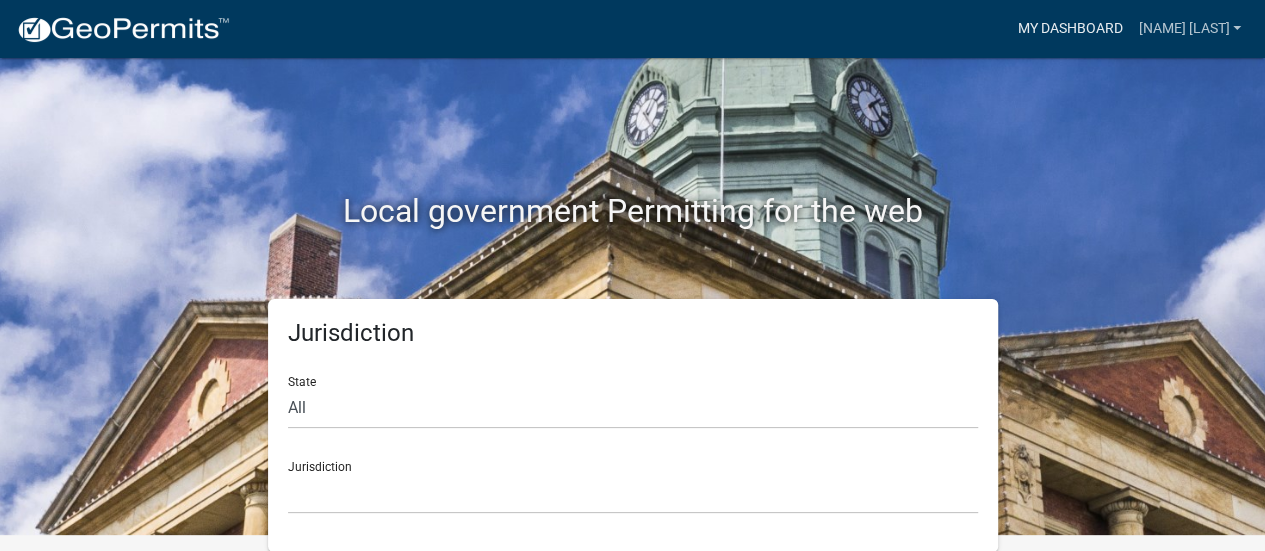 click on "My Dashboard" at bounding box center [1069, 29] 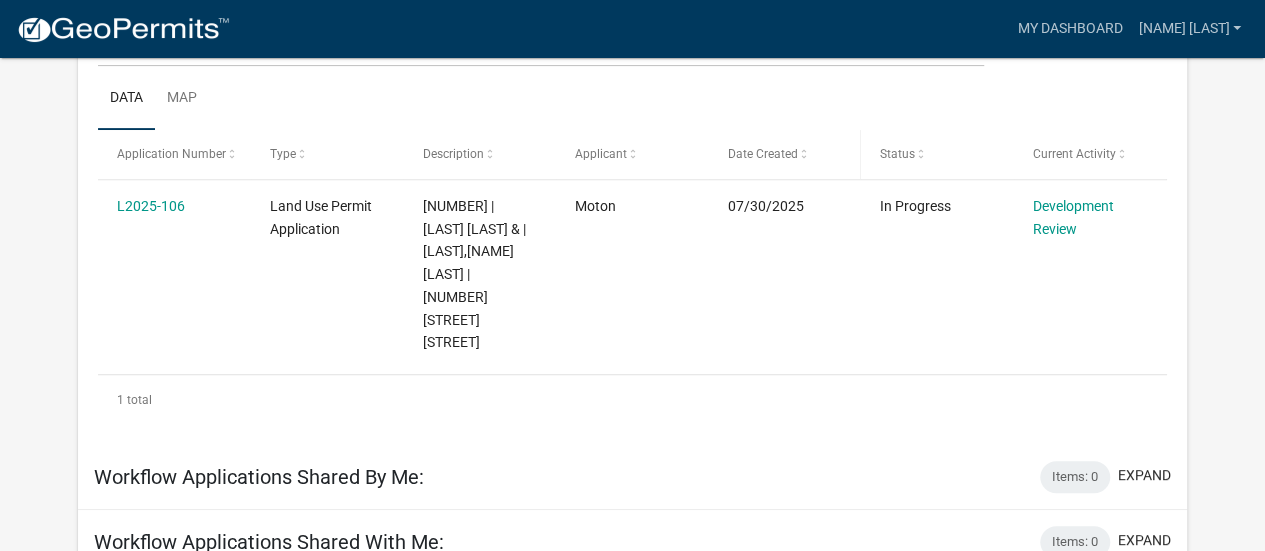 scroll, scrollTop: 281, scrollLeft: 0, axis: vertical 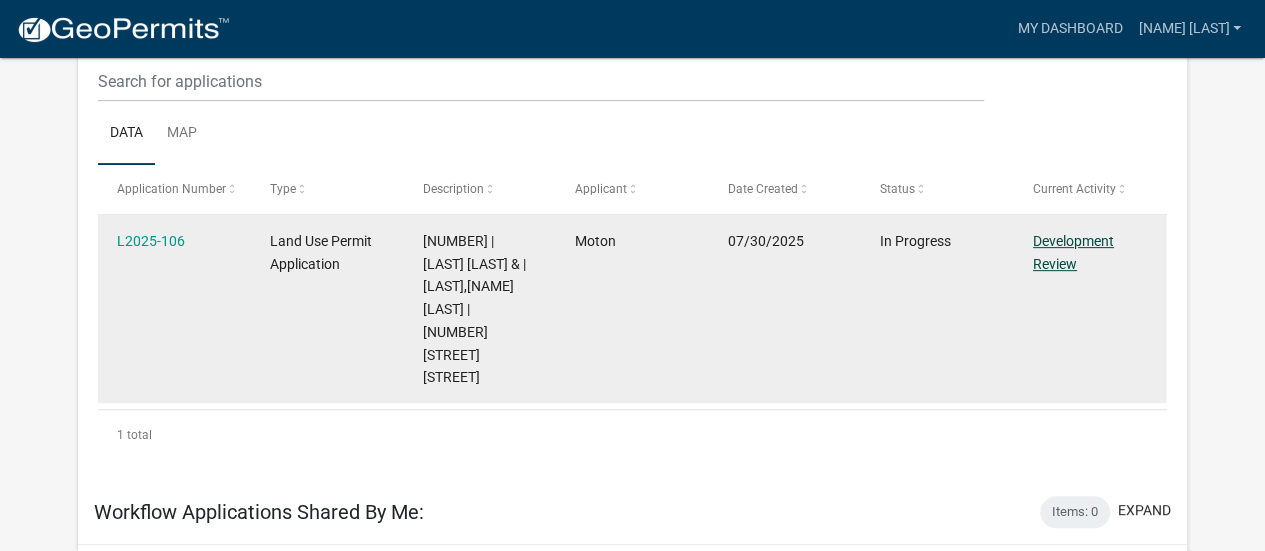 click on "Development Review" 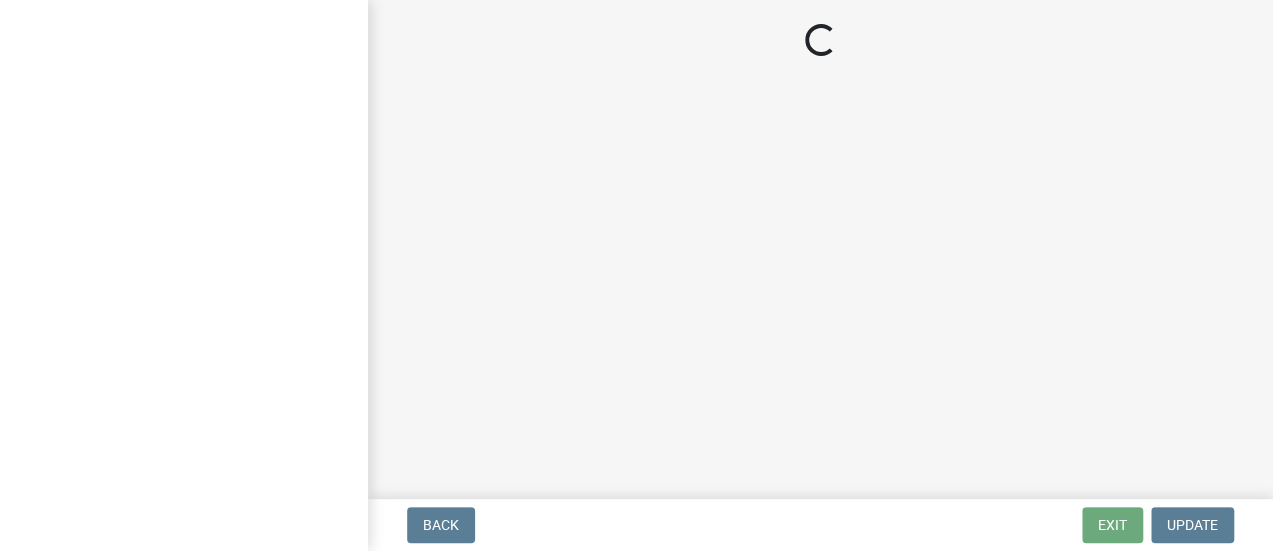 scroll, scrollTop: 0, scrollLeft: 0, axis: both 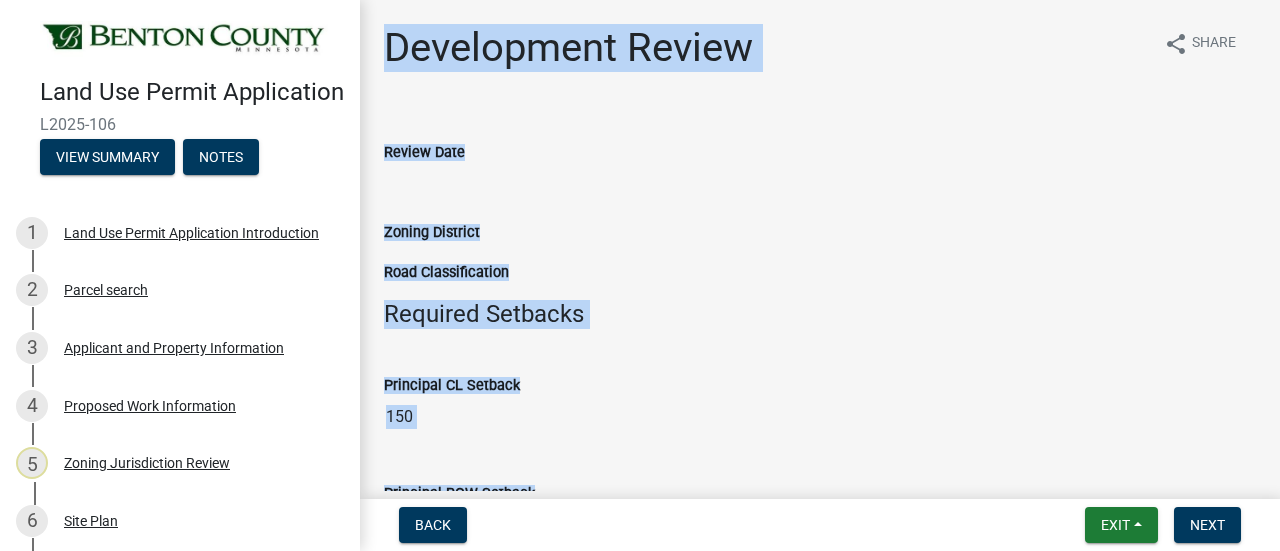 click on "Review Date" at bounding box center [820, 184] 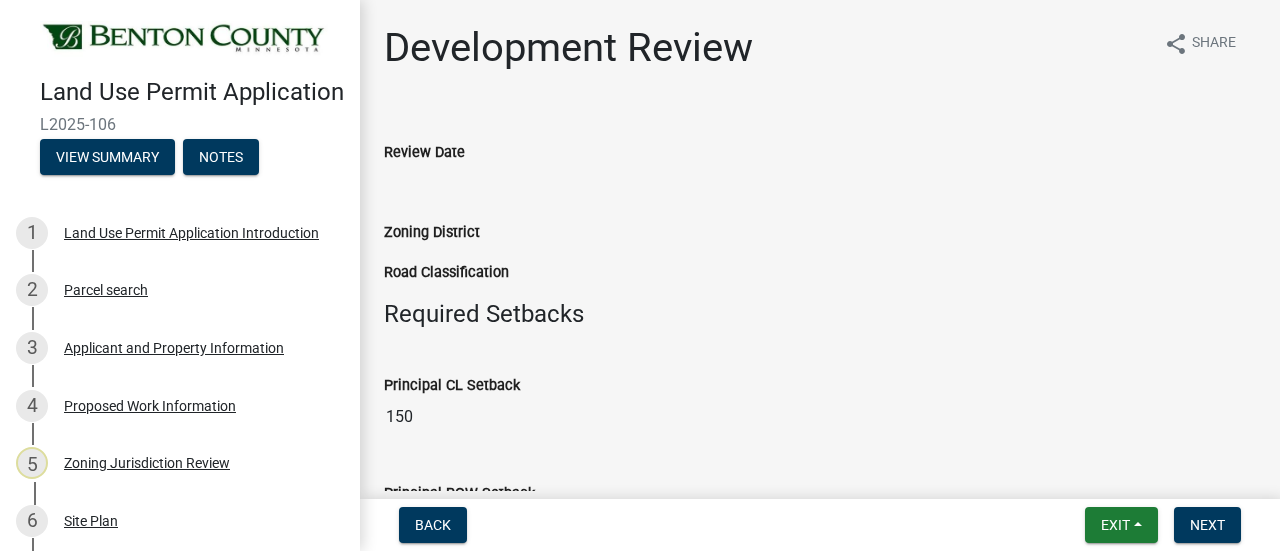 click on "Review Date" at bounding box center [820, 184] 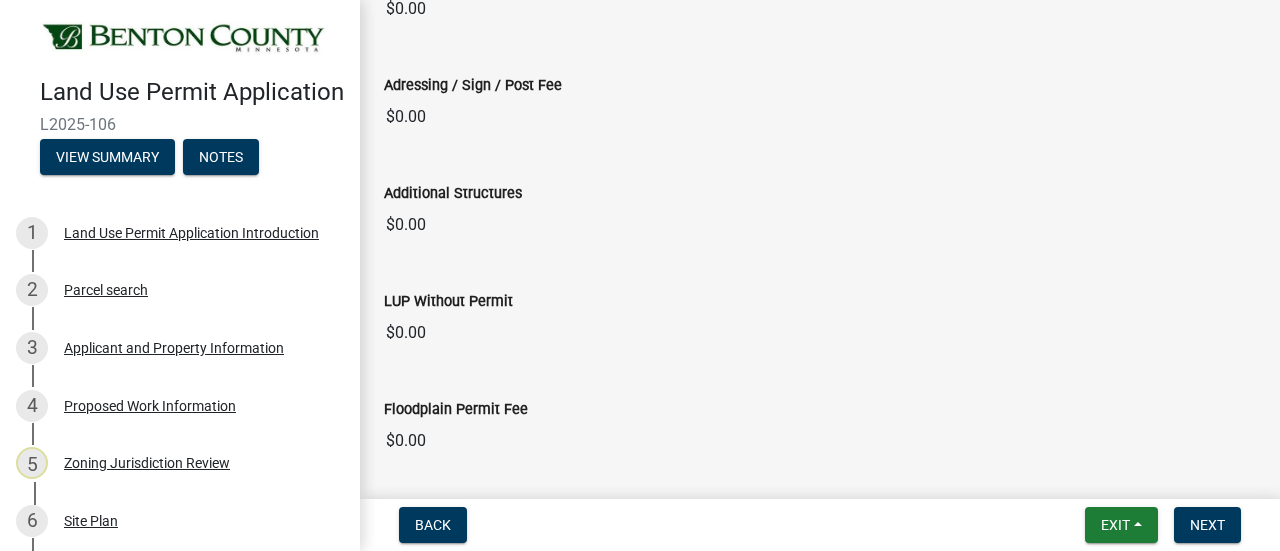 scroll, scrollTop: 3500, scrollLeft: 0, axis: vertical 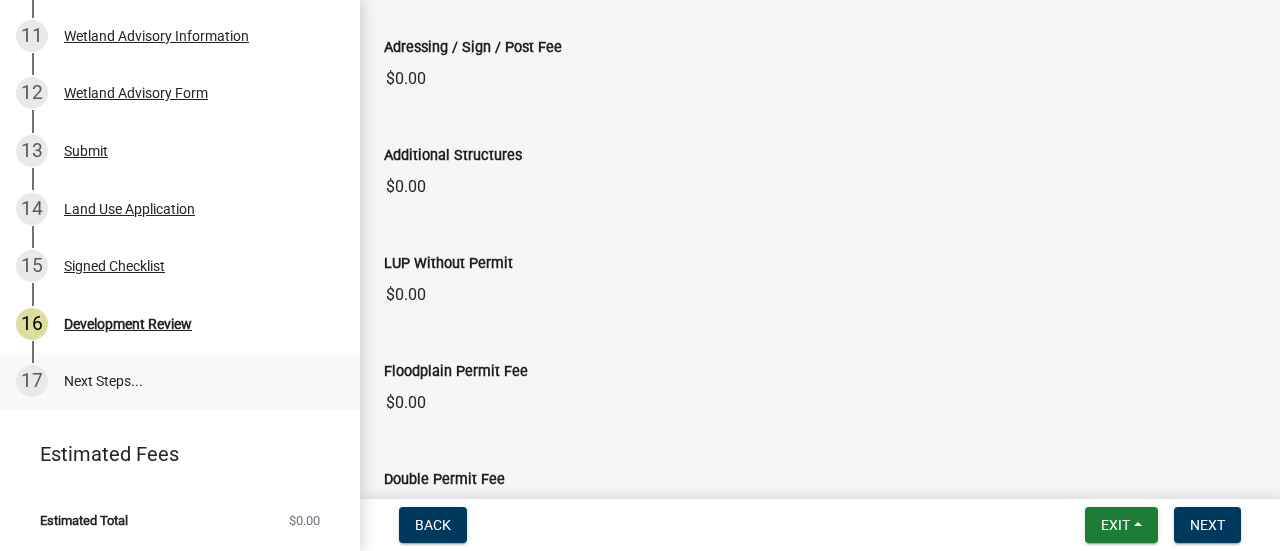 click on "17   Next Steps..." at bounding box center [180, 382] 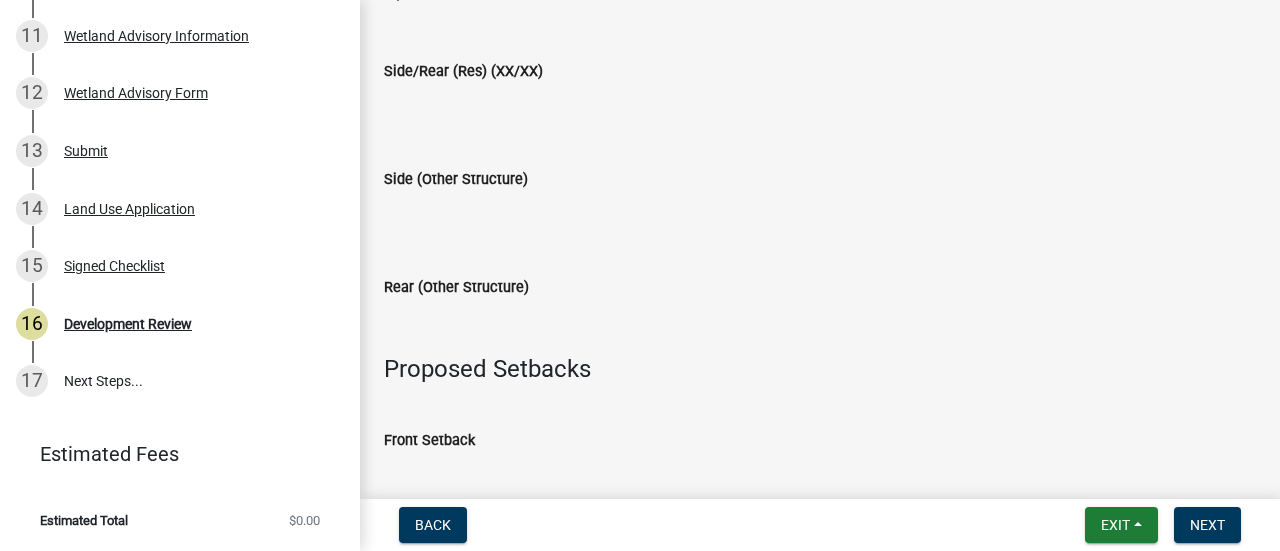 scroll, scrollTop: 1176, scrollLeft: 0, axis: vertical 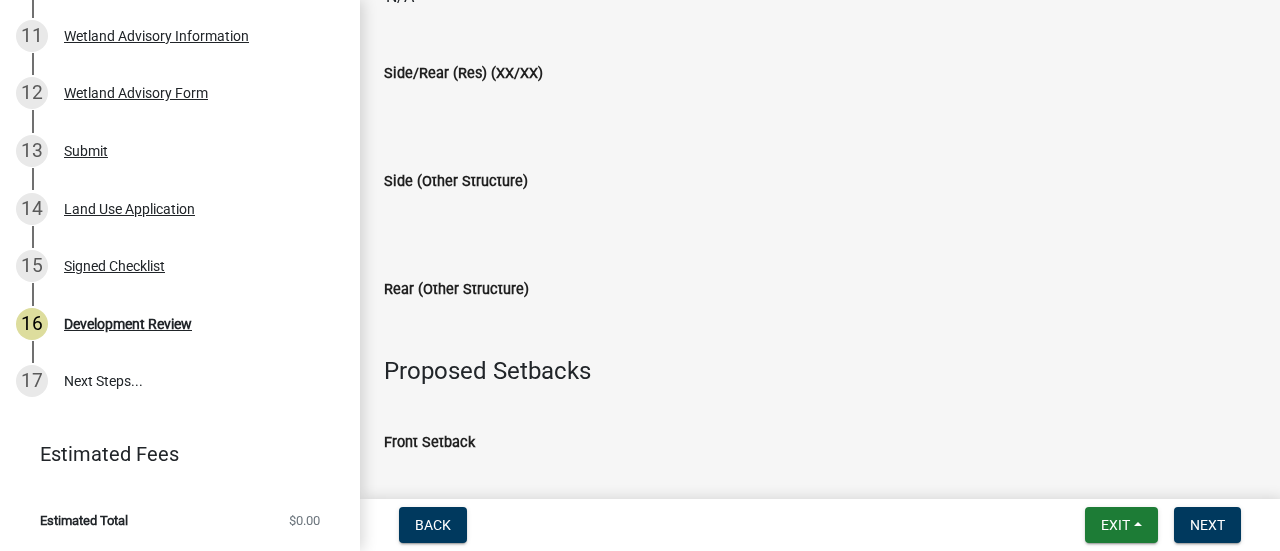 click on "Rear (Other Structure)" at bounding box center [820, 321] 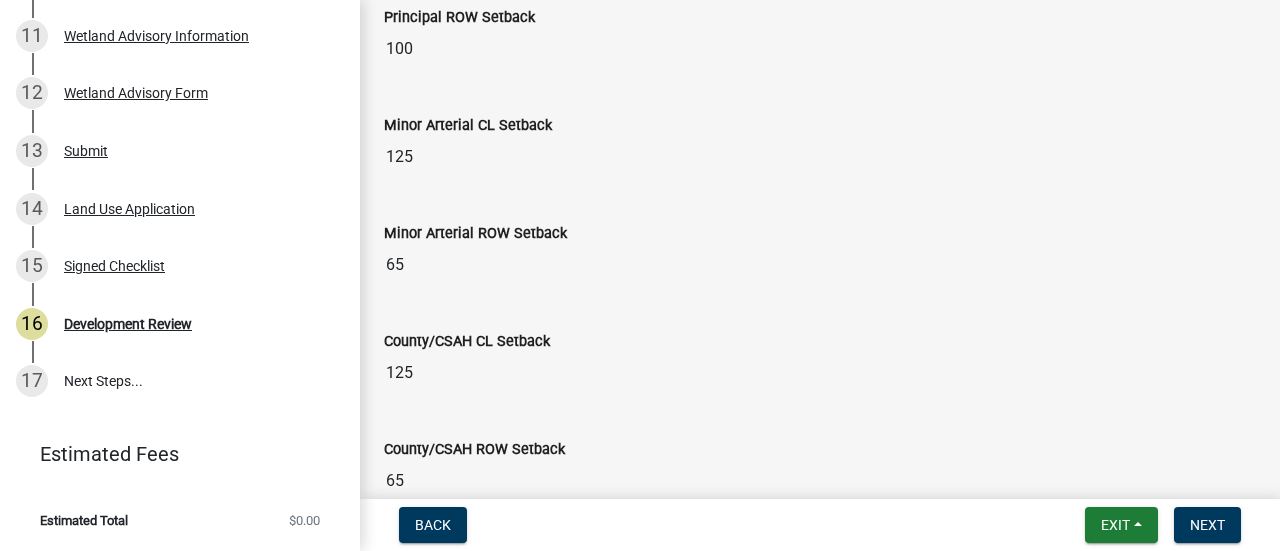 scroll, scrollTop: 0, scrollLeft: 0, axis: both 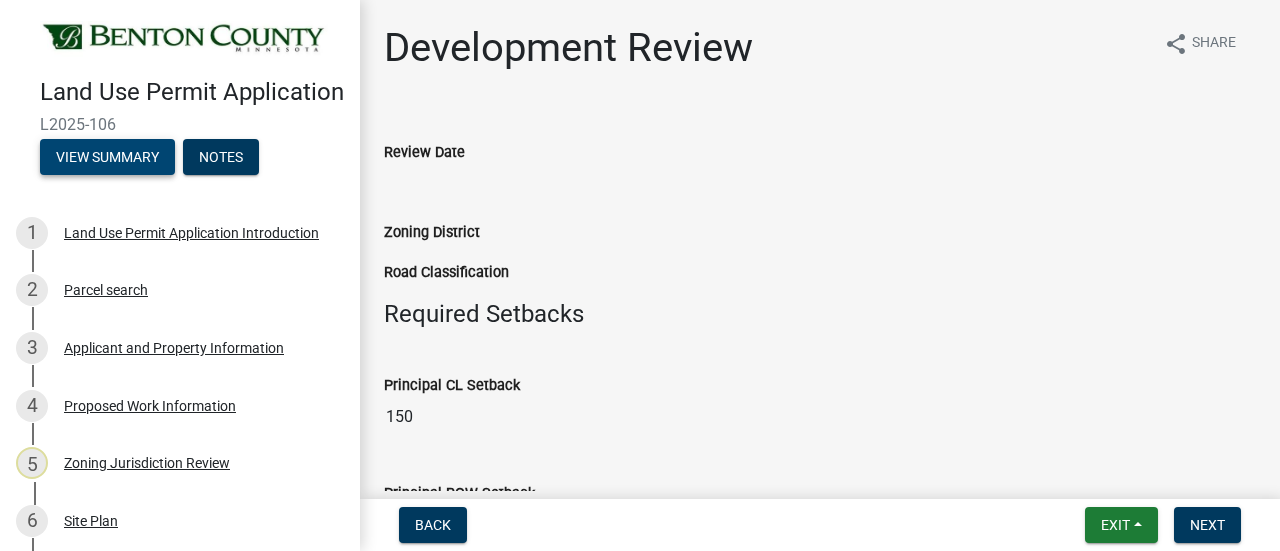 click on "View Summary" at bounding box center (107, 157) 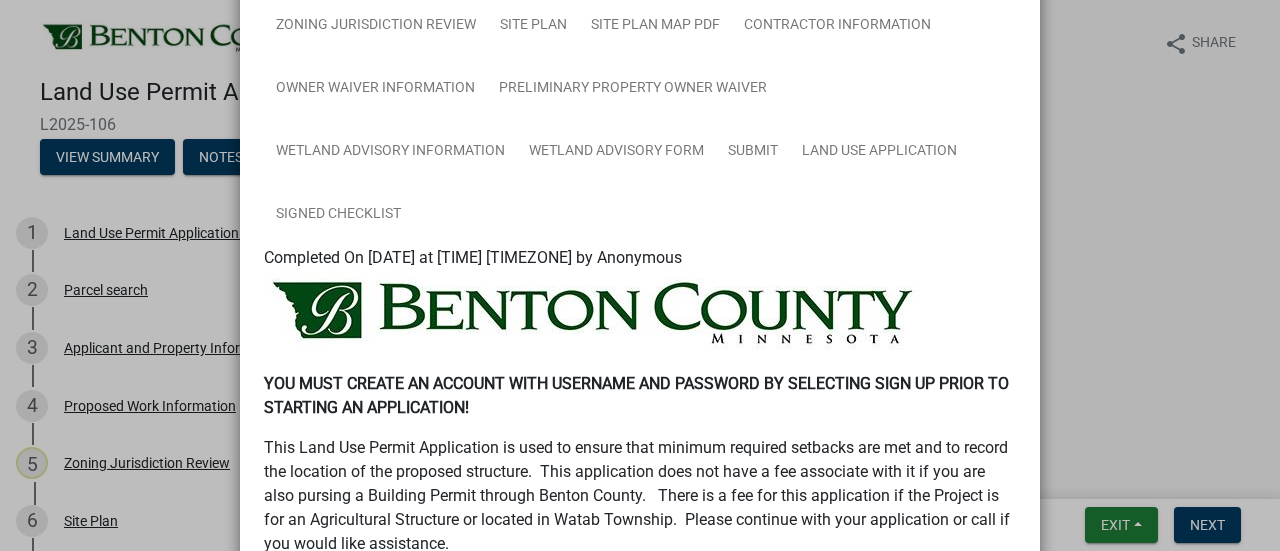 scroll, scrollTop: 236, scrollLeft: 0, axis: vertical 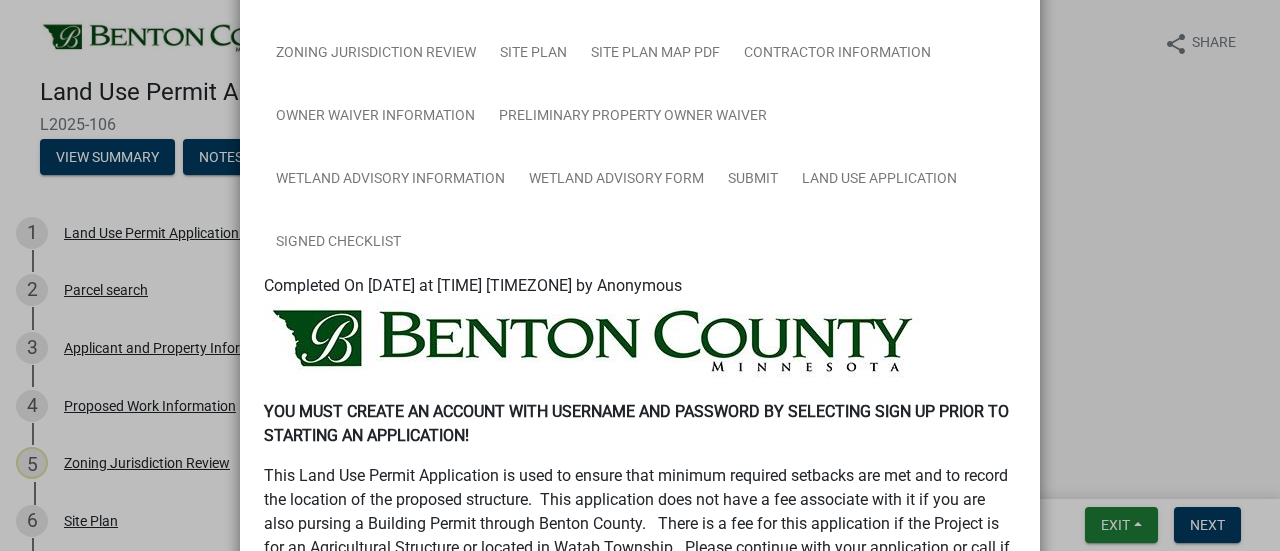 click on "Land Use Permit Application Introduction Parcel search Applicant and Property Information Proposed Work Information Zoning Jurisdiction Review Site Plan Site Plan Map PDF Contractor Information Owner Waiver Information Preliminary Property Owner Waiver Wetland Advisory Information Wetland Advisory Form Submit Land Use Application Signed Checklist" at bounding box center (640, 85) 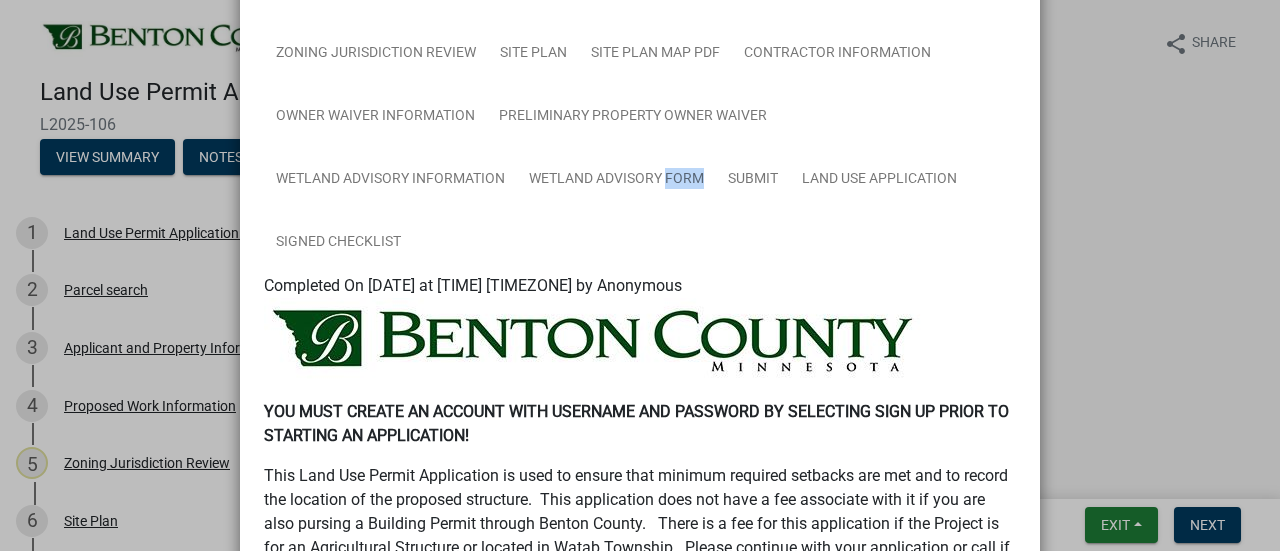 click on "Land Use Permit Application Introduction Parcel search Applicant and Property Information Proposed Work Information Zoning Jurisdiction Review Site Plan Site Plan Map PDF Contractor Information Owner Waiver Information Preliminary Property Owner Waiver Wetland Advisory Information Wetland Advisory Form Submit Land Use Application Signed Checklist" at bounding box center [640, 85] 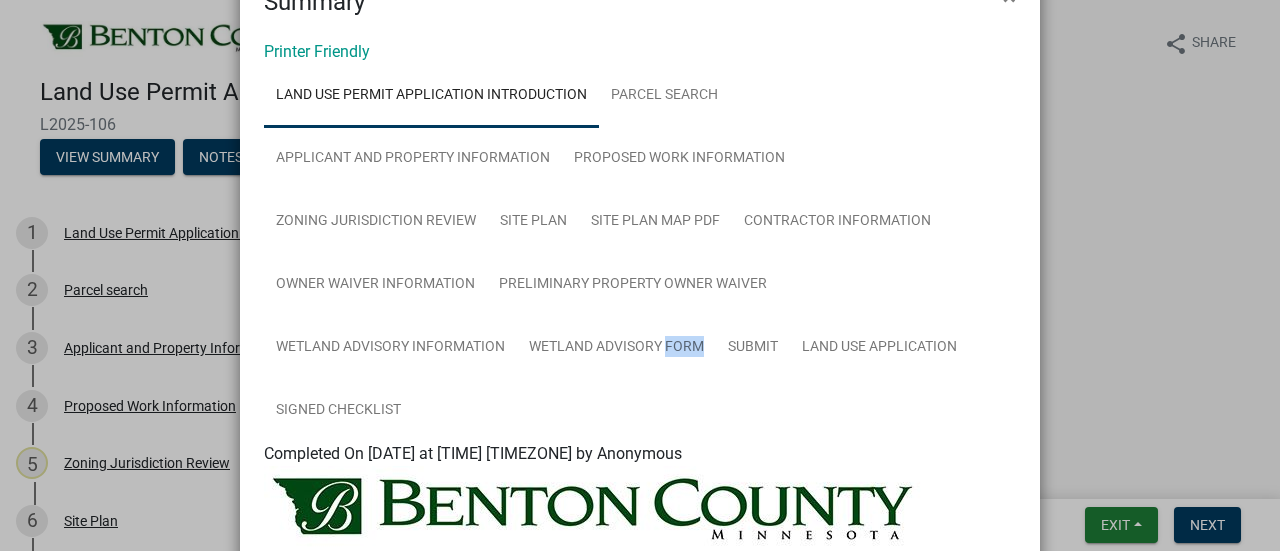 scroll, scrollTop: 36, scrollLeft: 0, axis: vertical 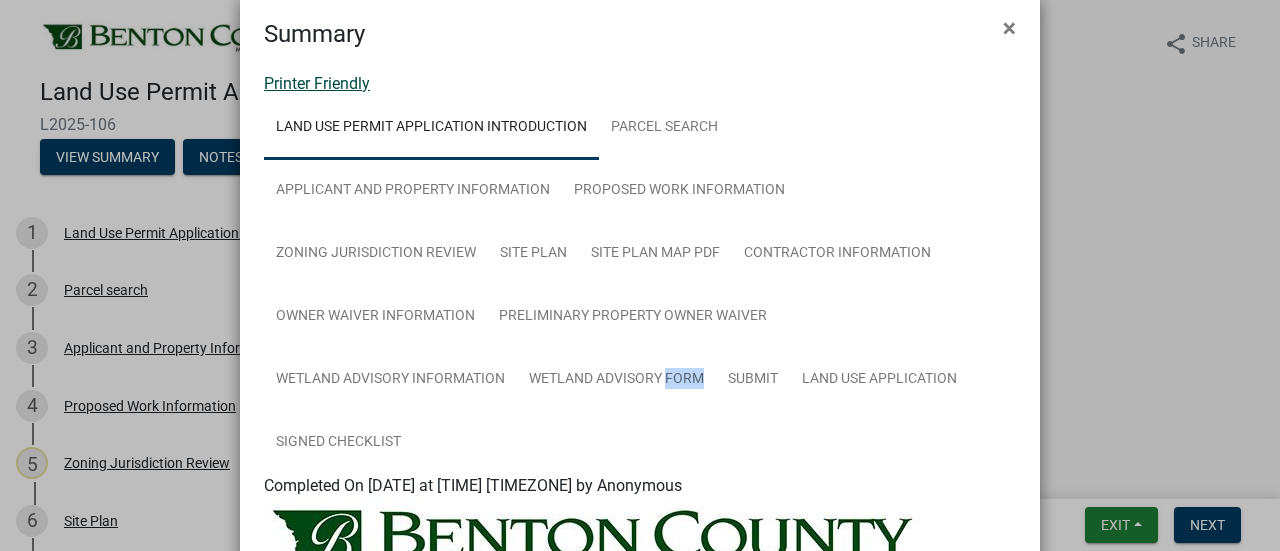 click on "Printer Friendly" 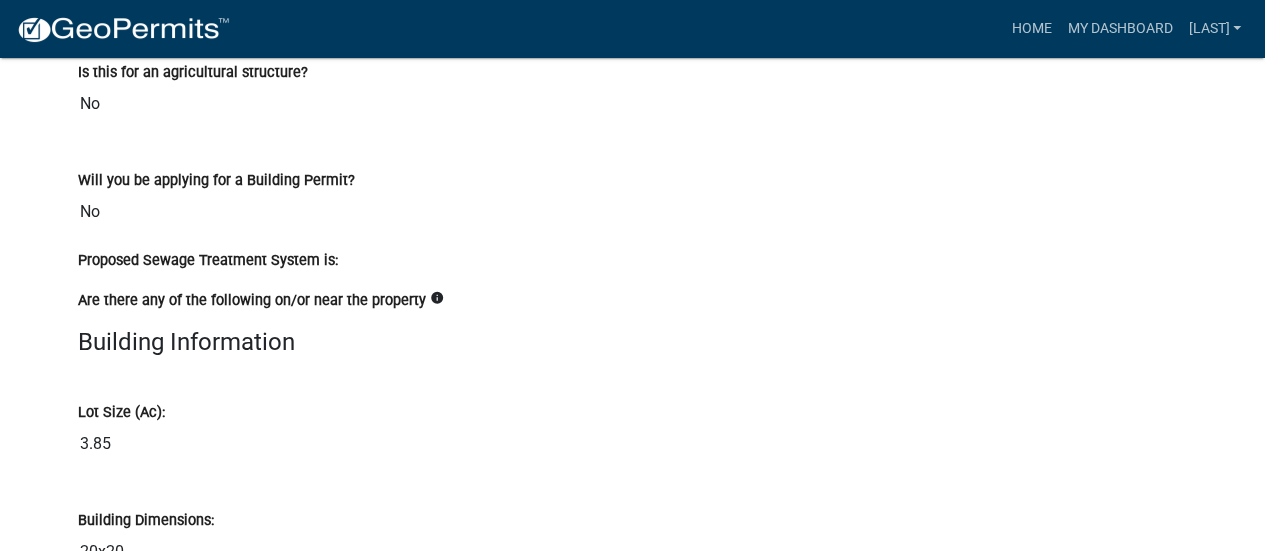 scroll, scrollTop: 4200, scrollLeft: 0, axis: vertical 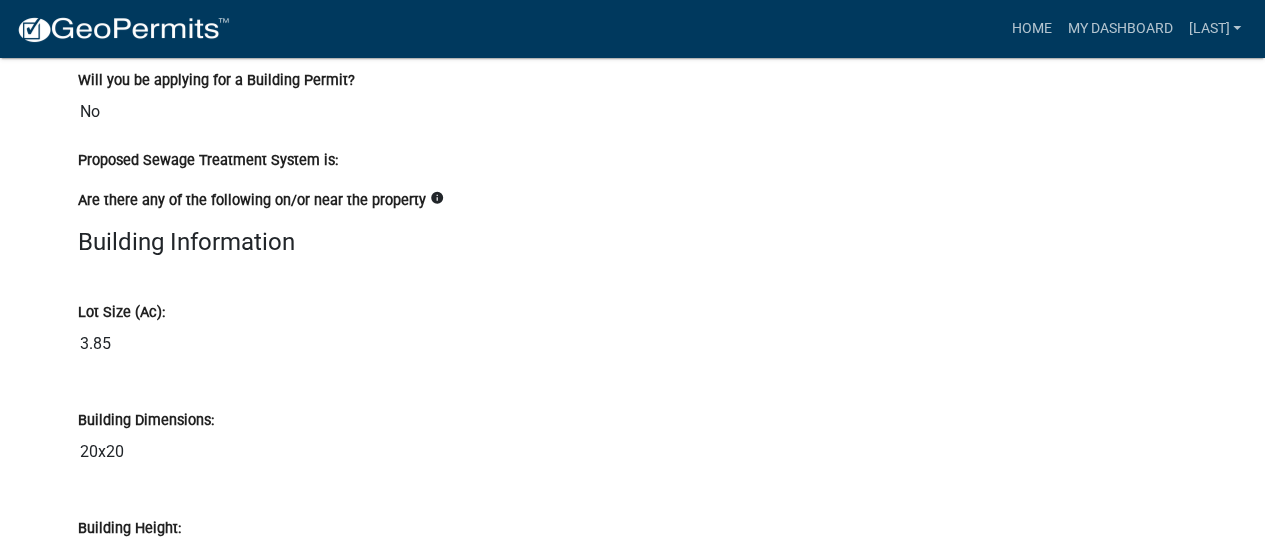 click on "info" 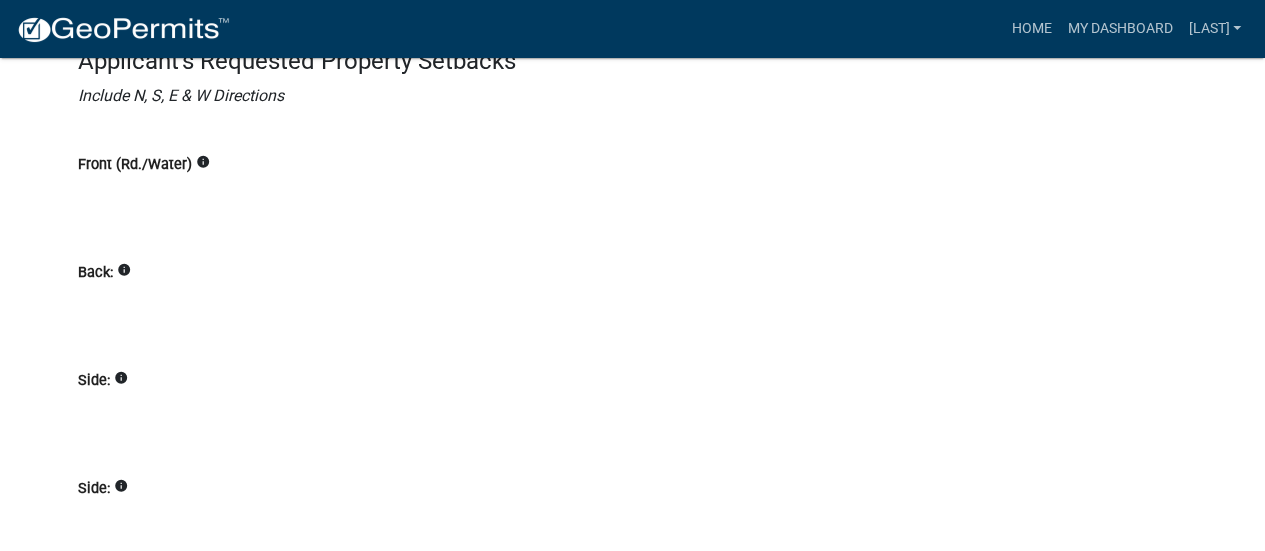 scroll, scrollTop: 7000, scrollLeft: 0, axis: vertical 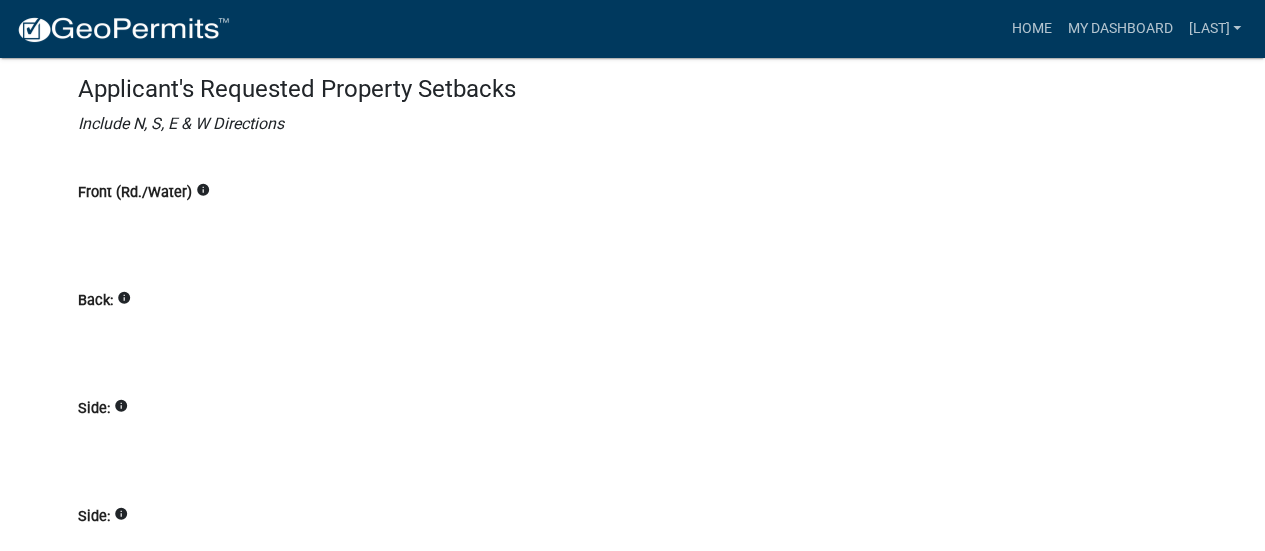 click on "info" 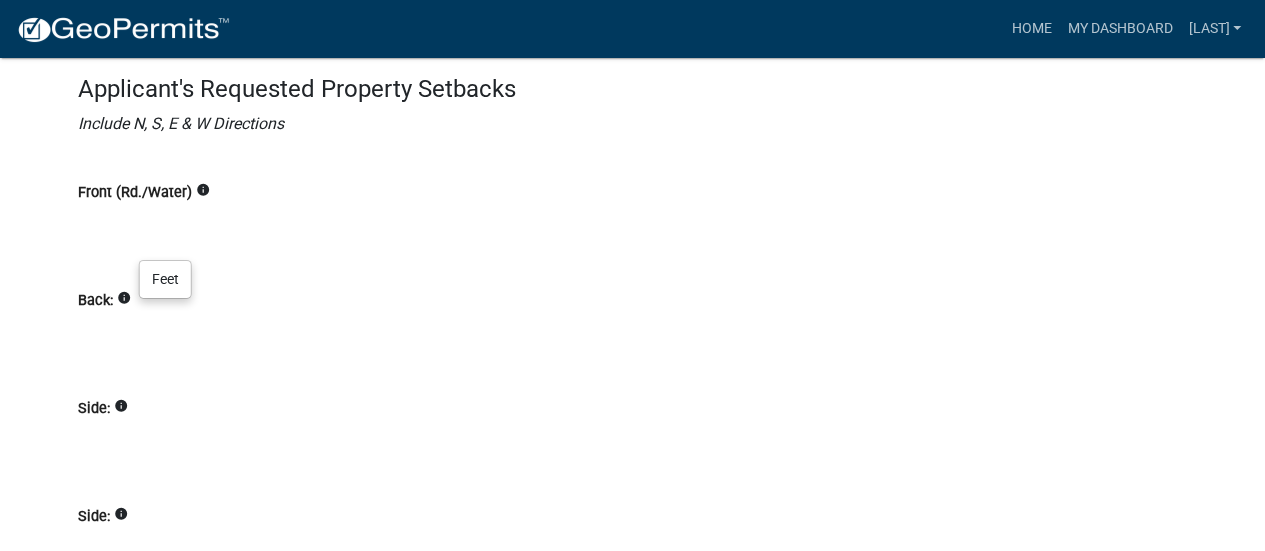 click on "info" 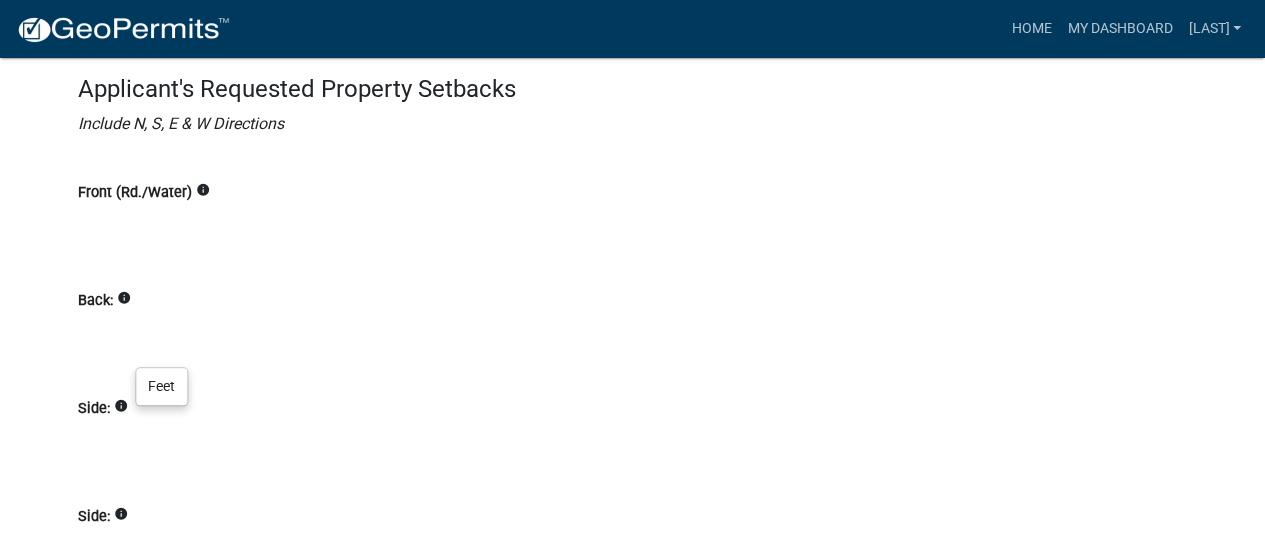 click on "info" 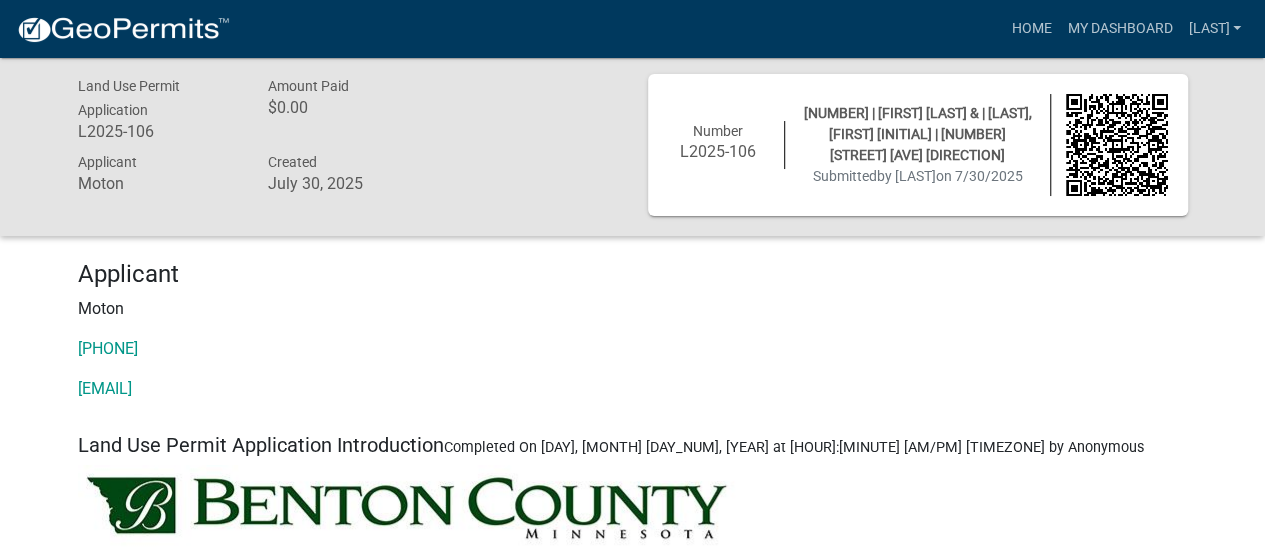 scroll, scrollTop: 0, scrollLeft: 0, axis: both 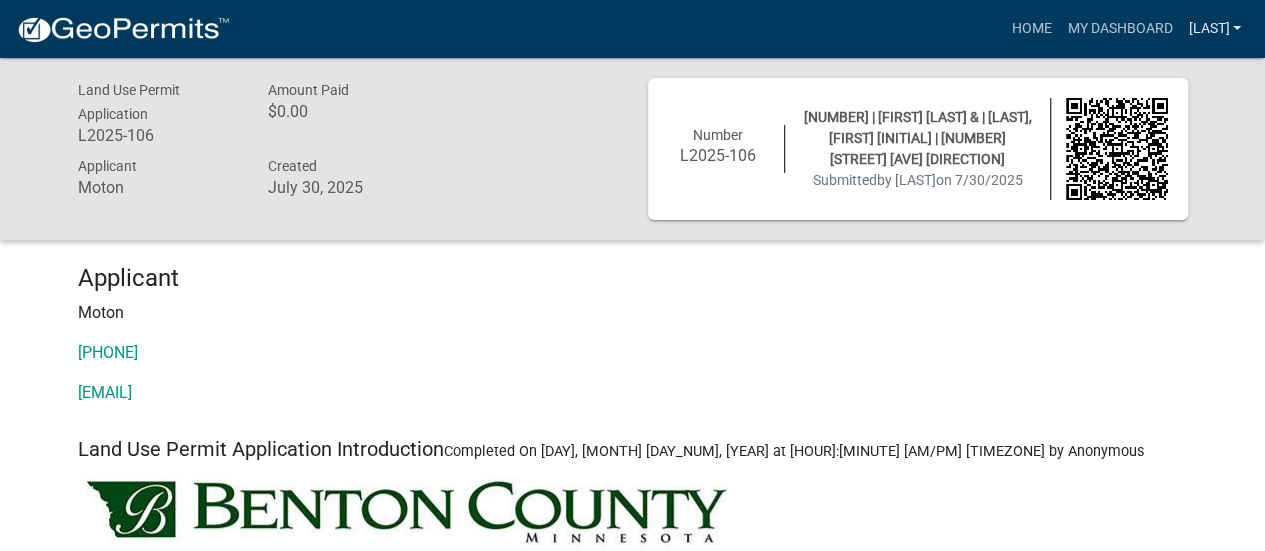 click on "[LAST]" at bounding box center (1214, 29) 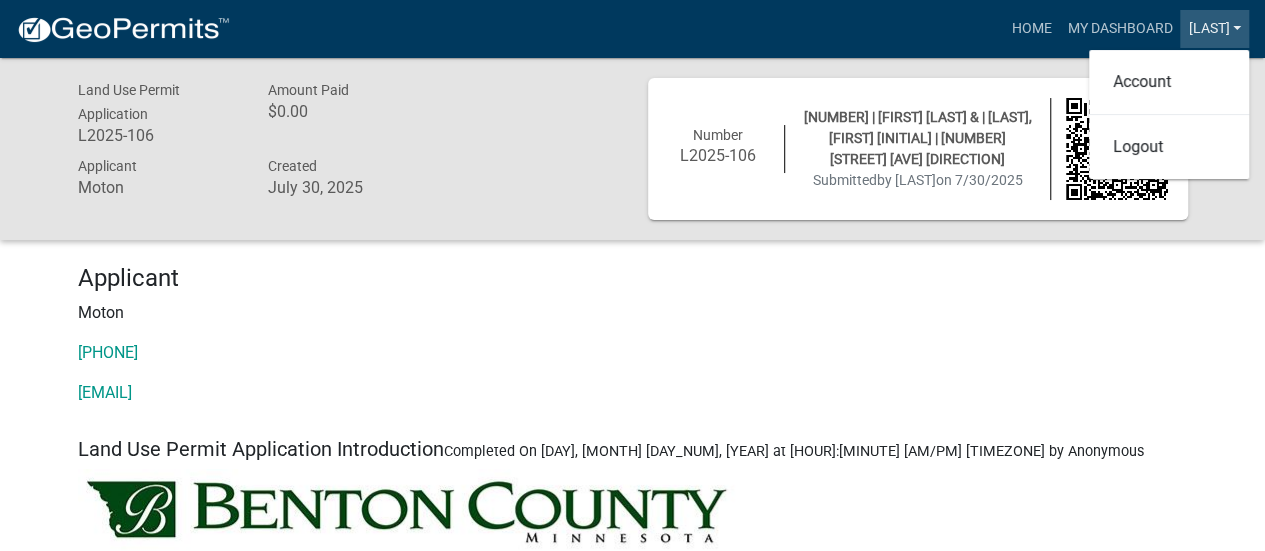click on "[LAST]" at bounding box center (1214, 29) 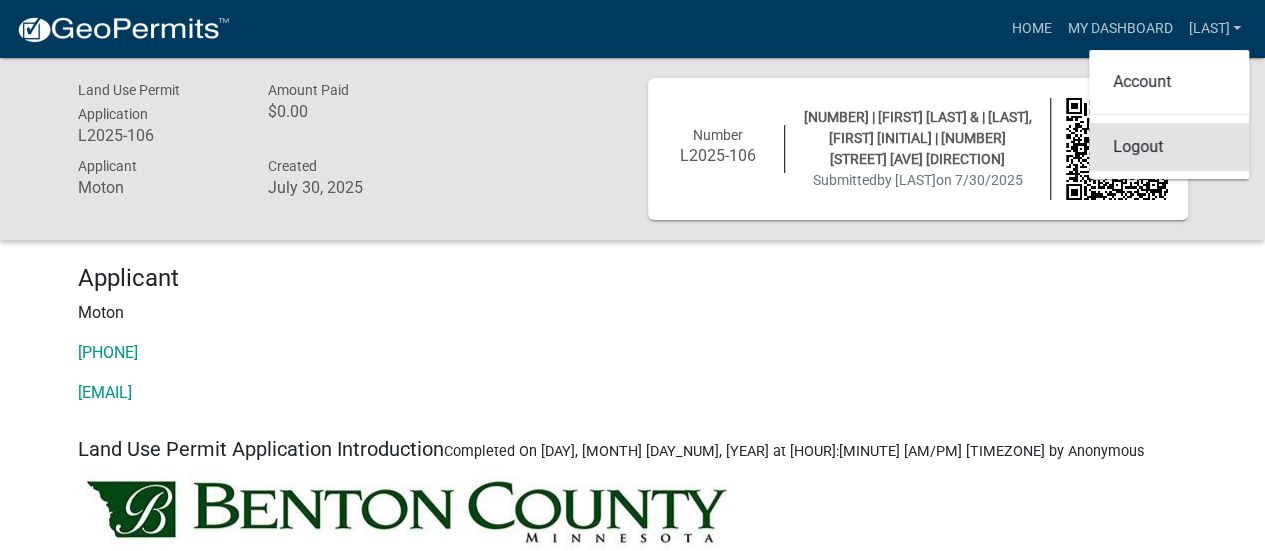 click on "Logout" at bounding box center [1169, 147] 